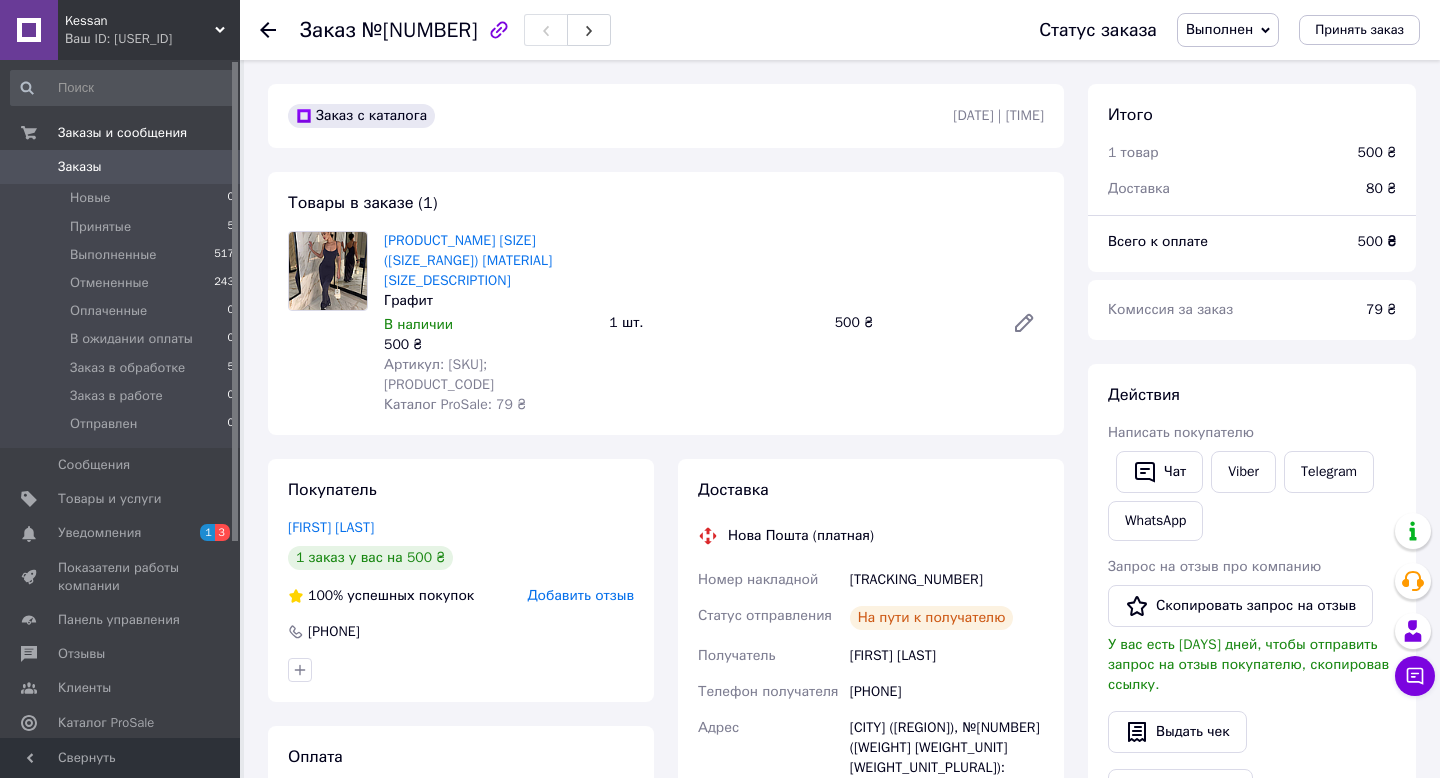 scroll, scrollTop: 0, scrollLeft: 0, axis: both 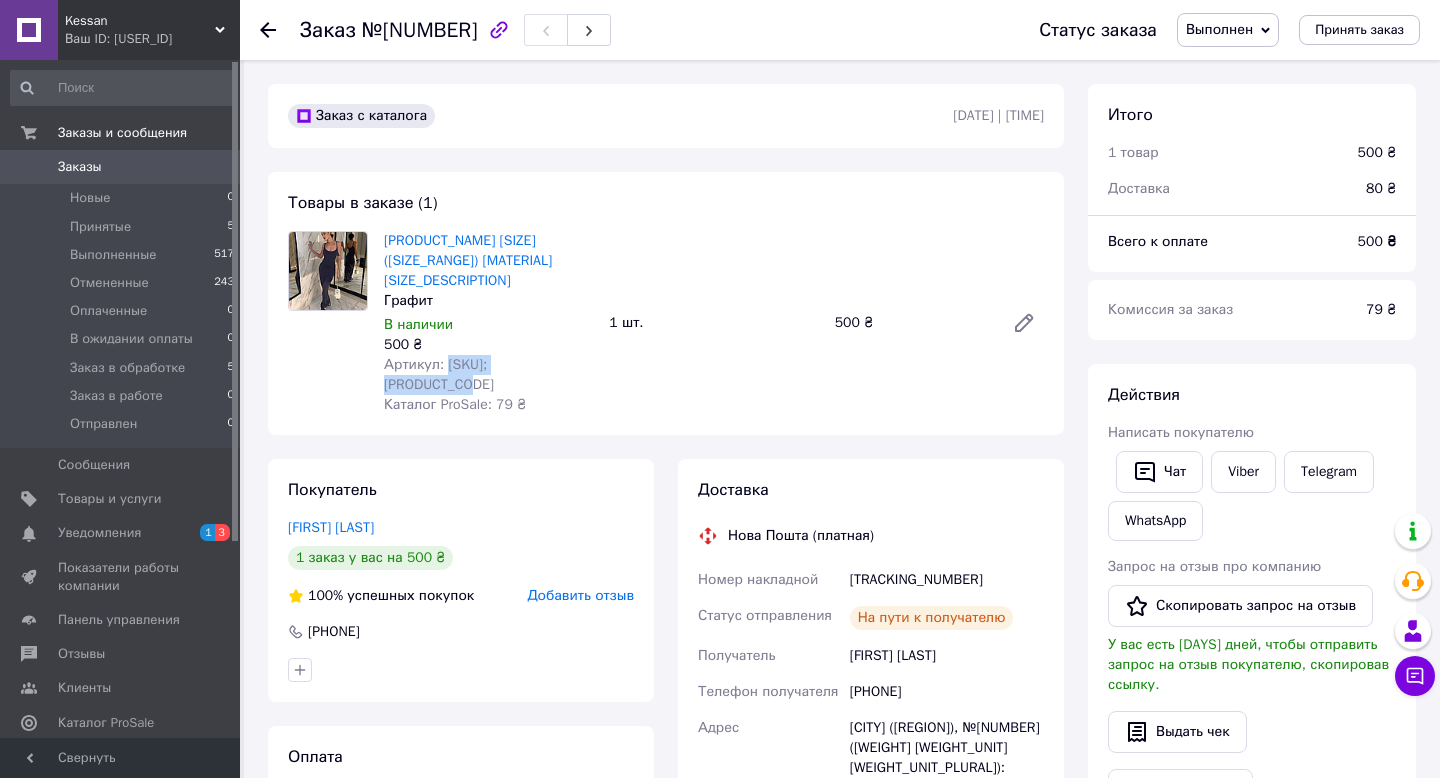 click on "Артикул: BL_D; 1522_299/361" at bounding box center [488, 375] 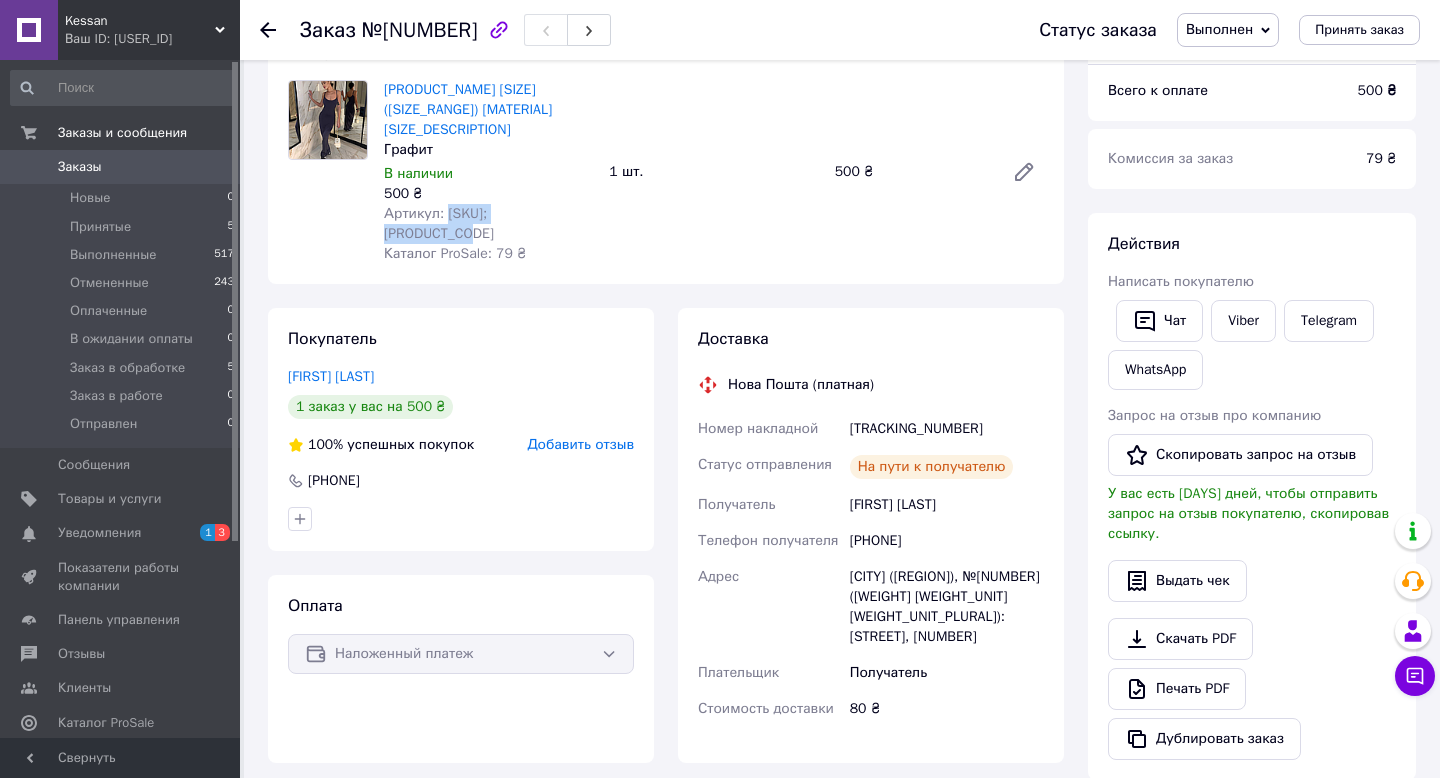 scroll, scrollTop: 241, scrollLeft: 0, axis: vertical 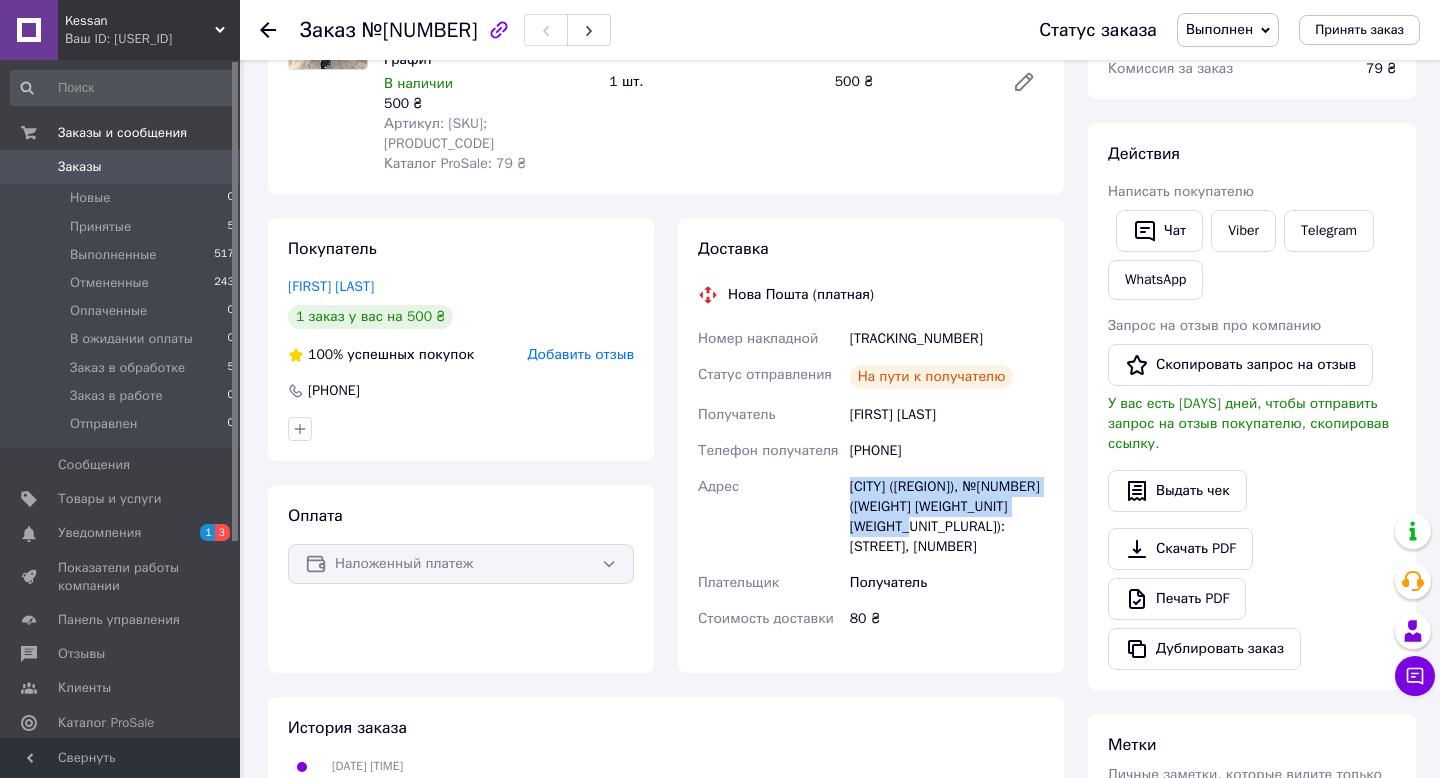 drag, startPoint x: 850, startPoint y: 466, endPoint x: 960, endPoint y: 504, distance: 116.37869 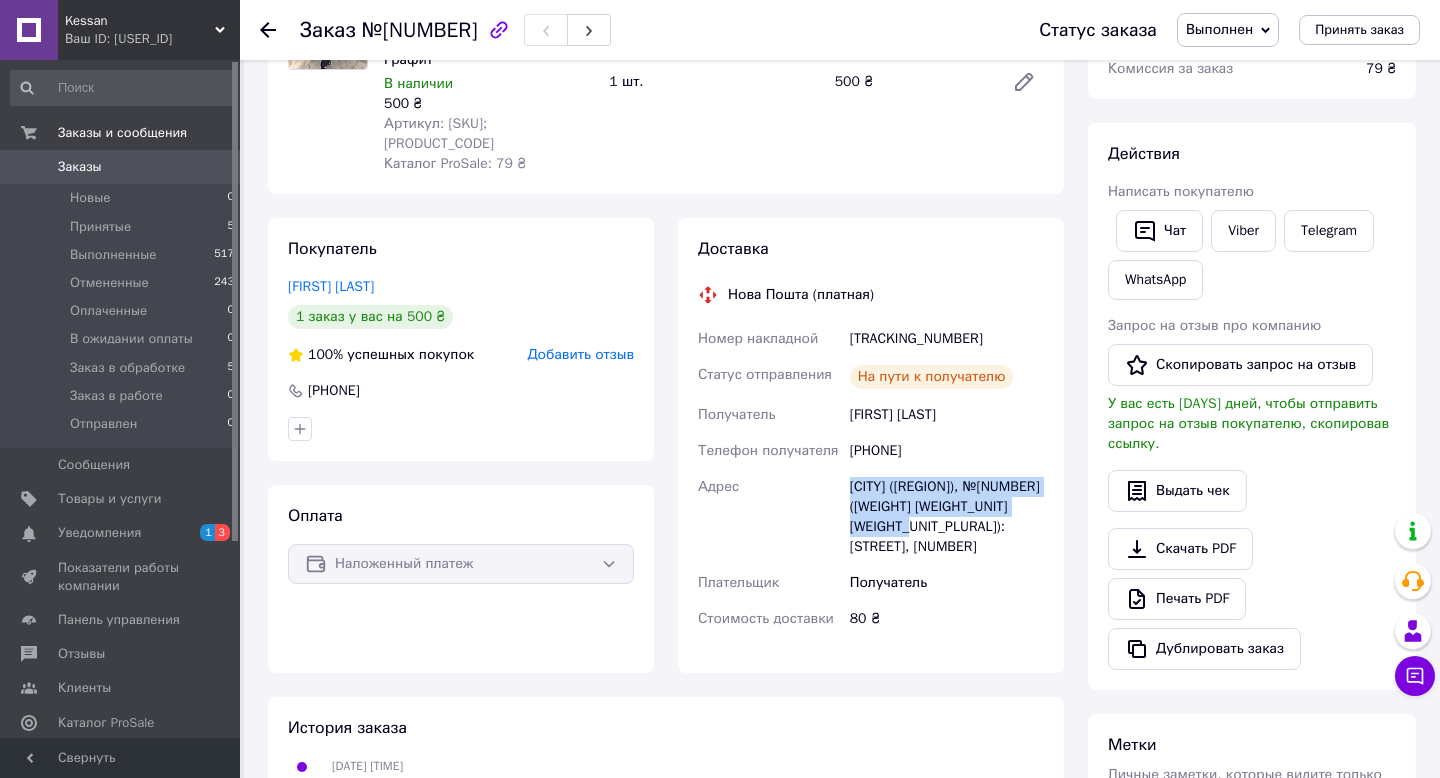 drag, startPoint x: 875, startPoint y: 431, endPoint x: 972, endPoint y: 437, distance: 97.18539 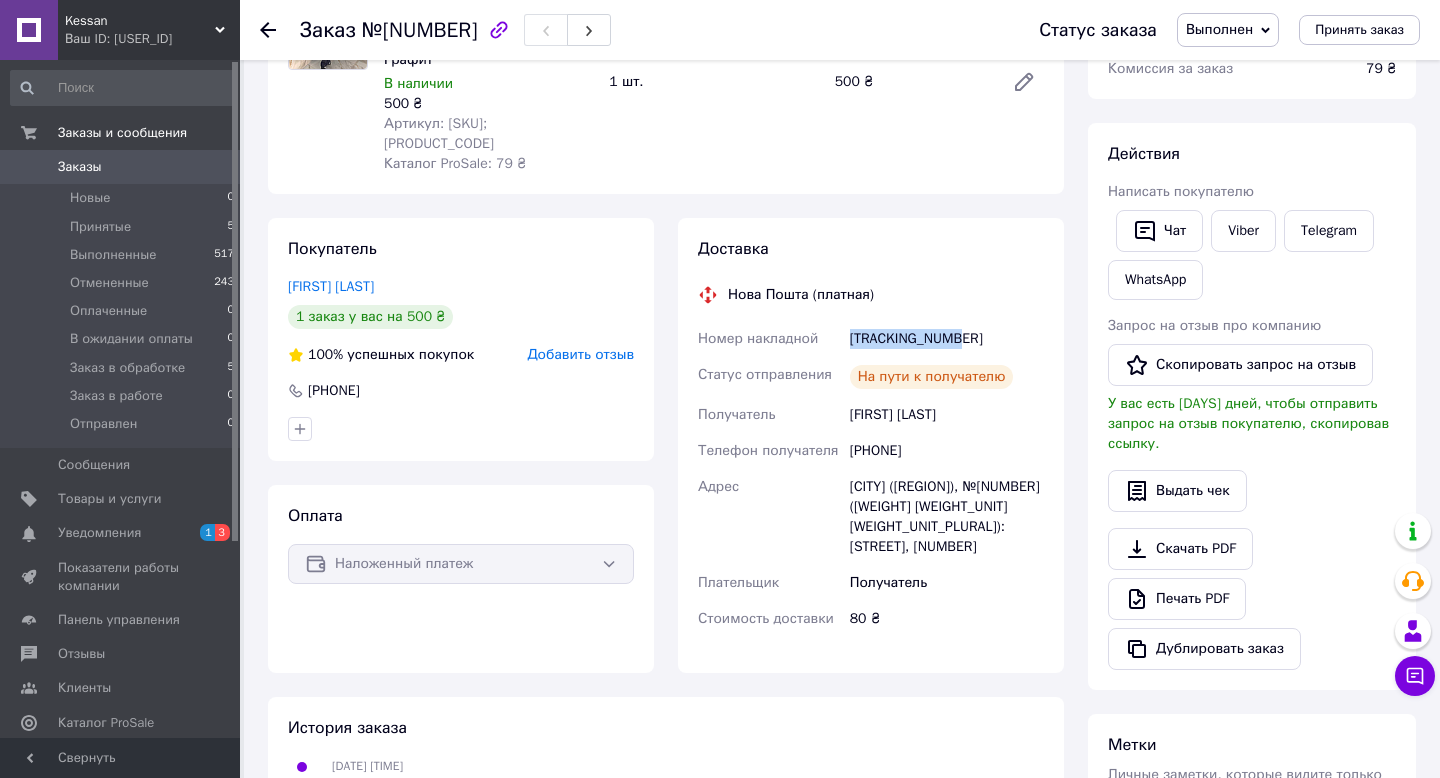 click on "59001407090987" at bounding box center [947, 339] 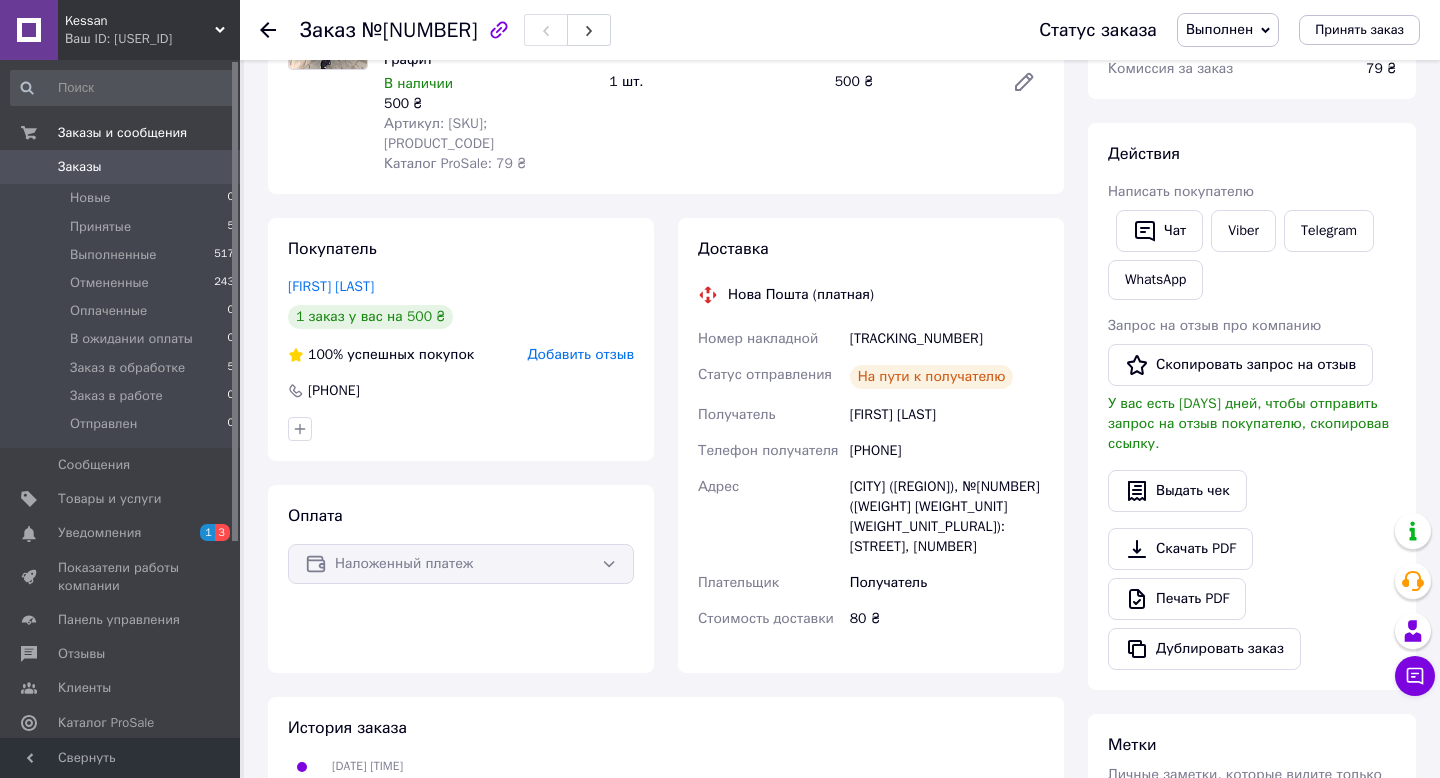 click on "Наріжна Дарина" at bounding box center (947, 415) 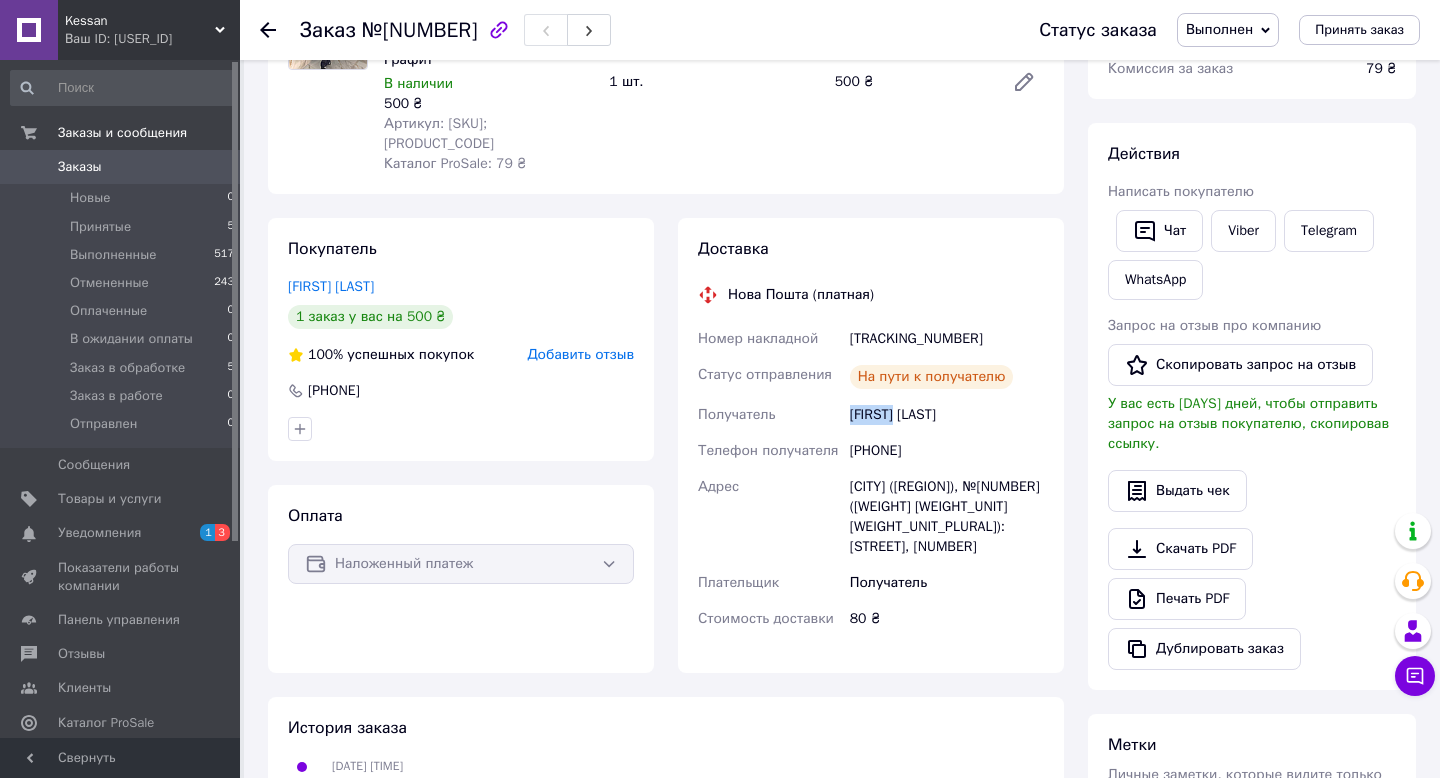 click on "Наріжна Дарина" at bounding box center [947, 415] 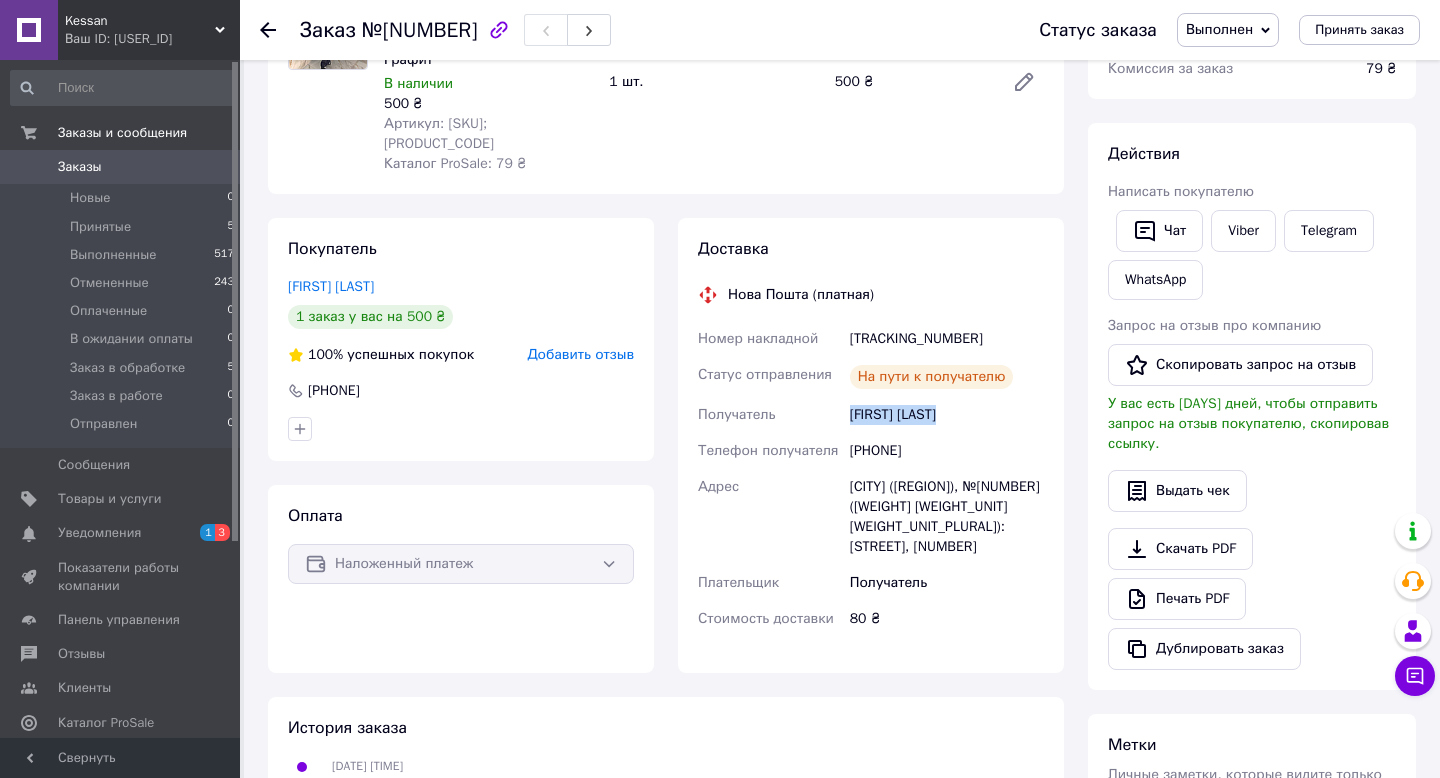 copy on "Наріжна Дарина" 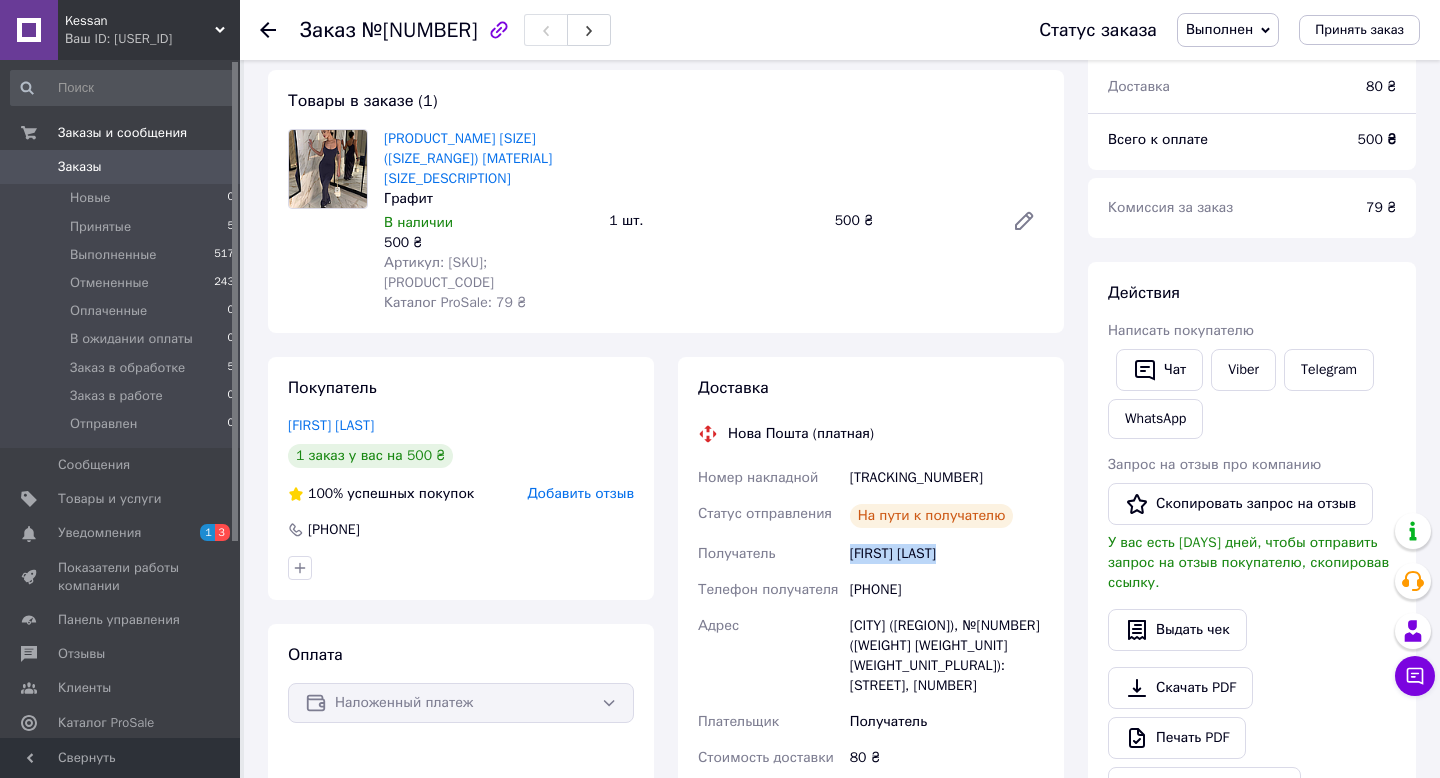 scroll, scrollTop: 104, scrollLeft: 0, axis: vertical 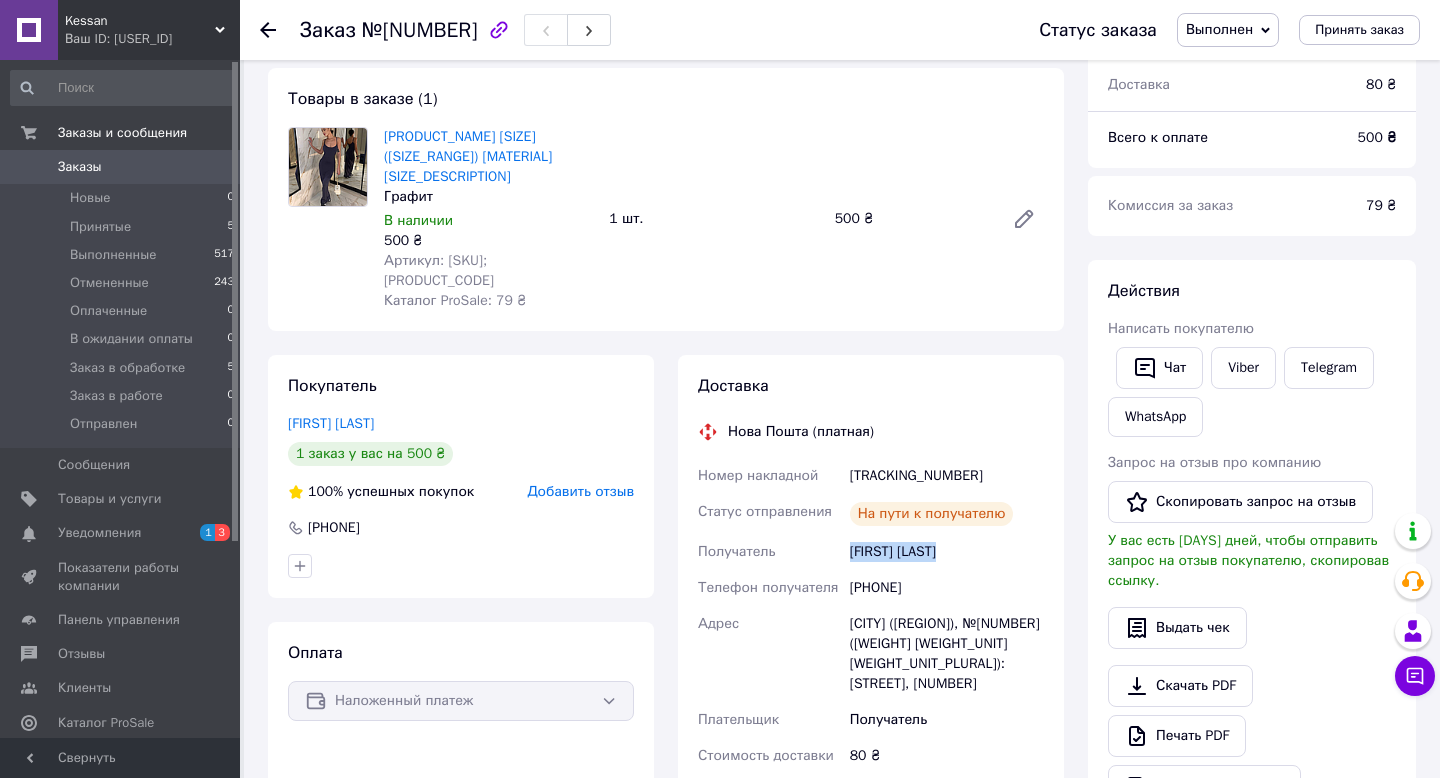 click at bounding box center (268, 30) 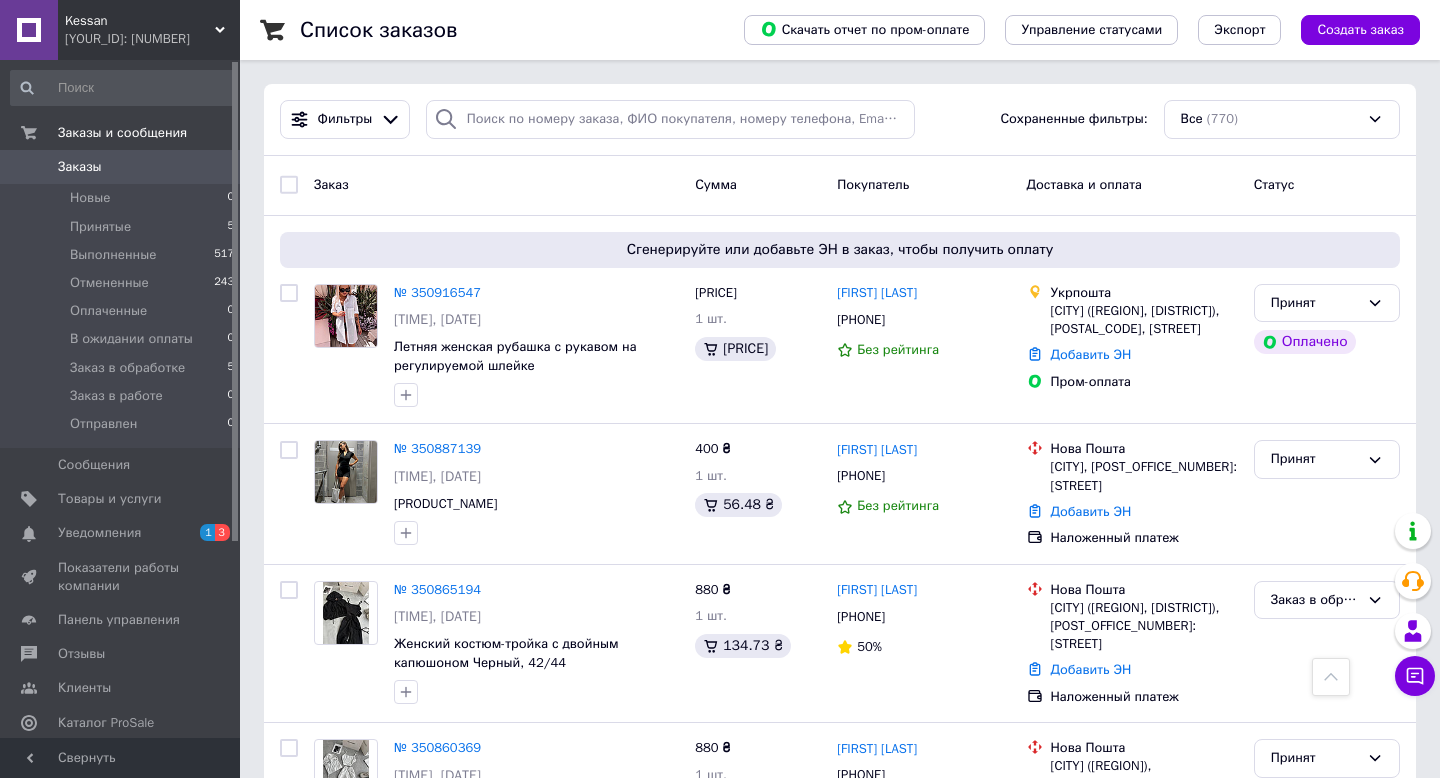 scroll, scrollTop: 667, scrollLeft: 0, axis: vertical 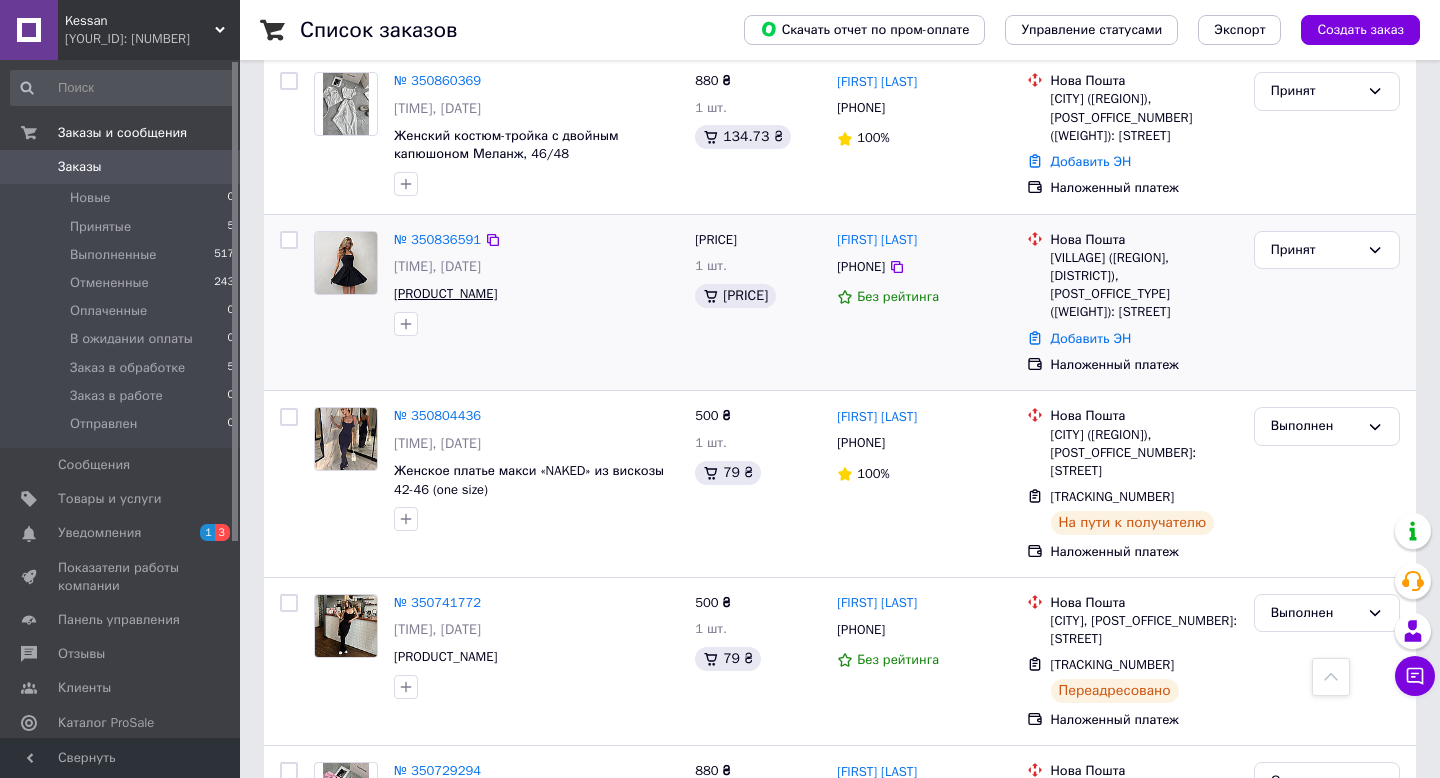 click on "Женское платье шортиками снизу имитацией корсета черный 46/48" at bounding box center [445, 293] 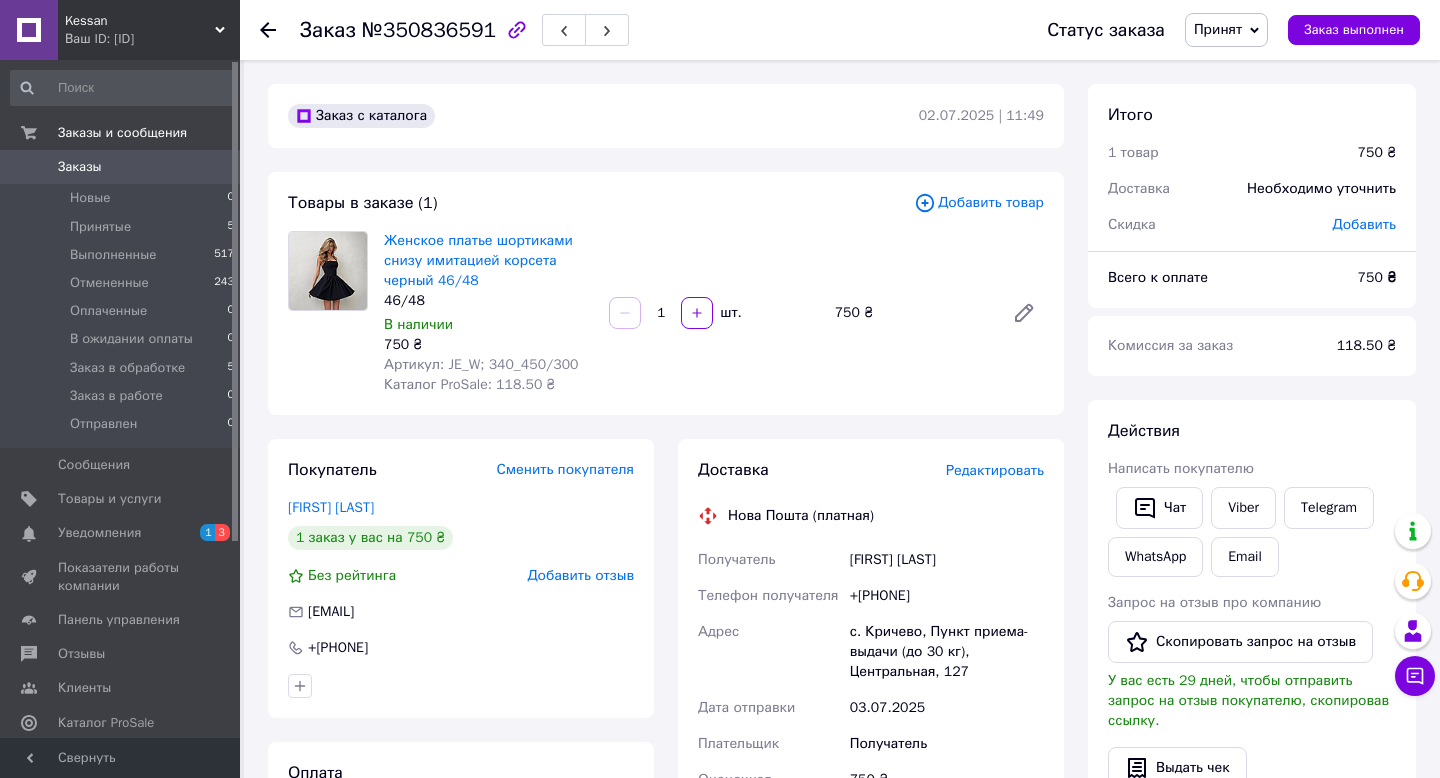 scroll, scrollTop: 0, scrollLeft: 0, axis: both 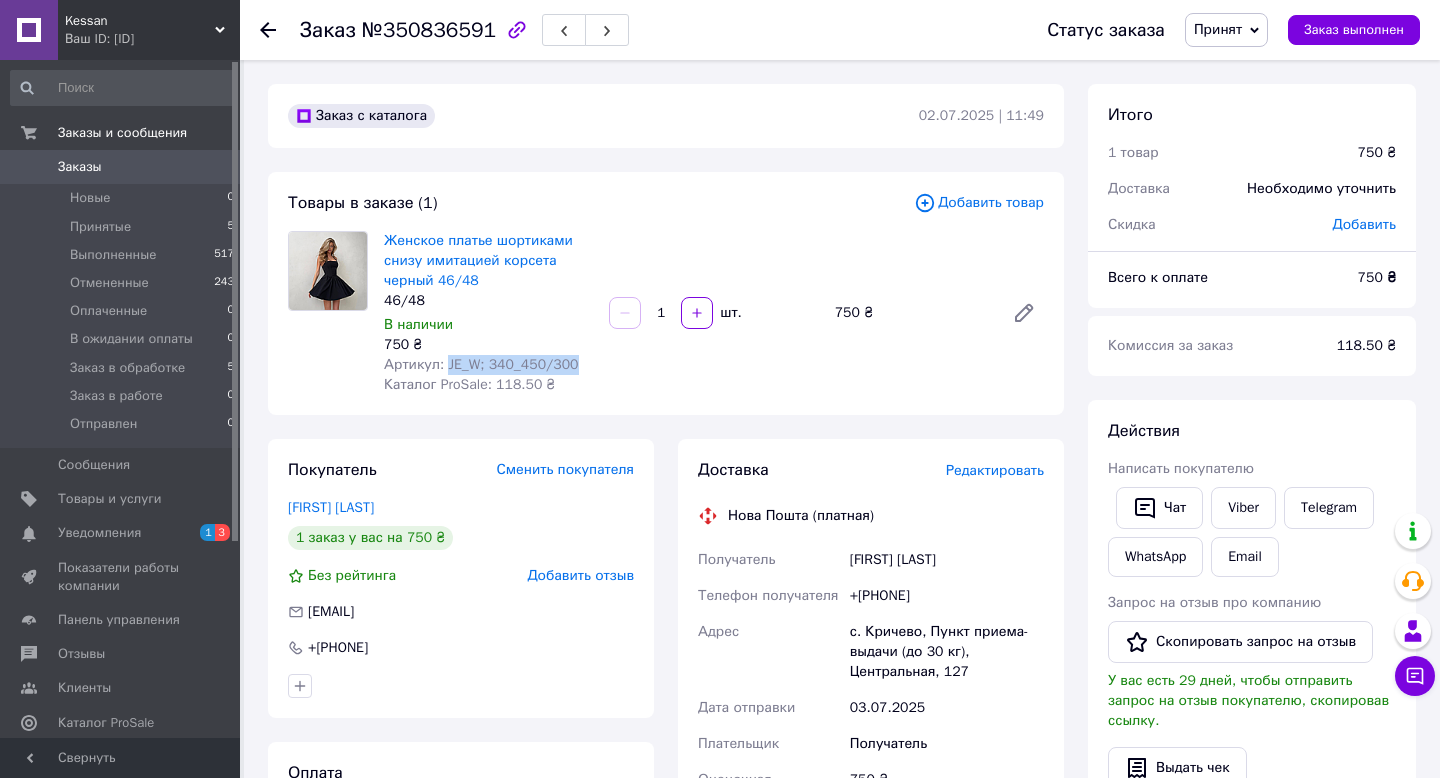 click on "Артикул: JE_W; 340_450/300" at bounding box center [488, 365] 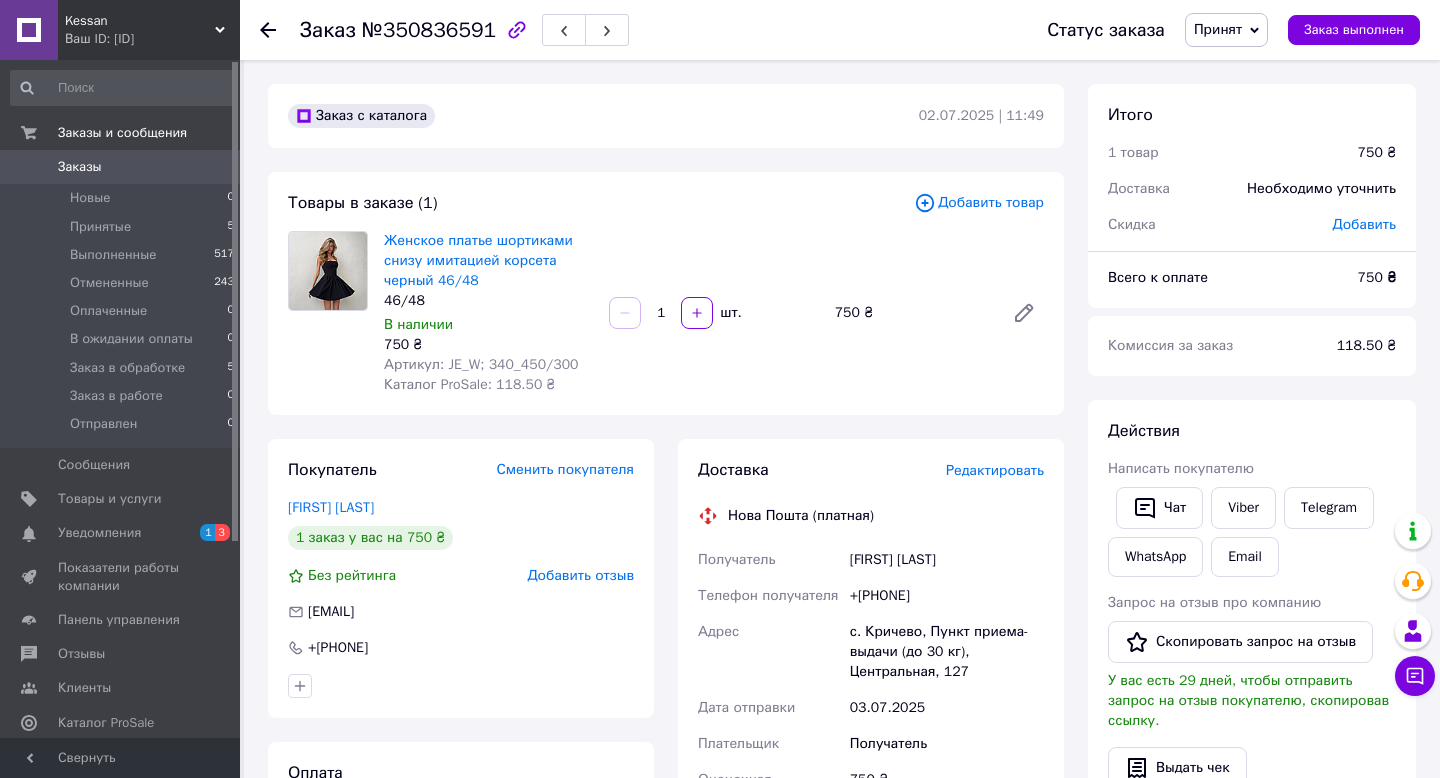 drag, startPoint x: 876, startPoint y: 591, endPoint x: 994, endPoint y: 591, distance: 118 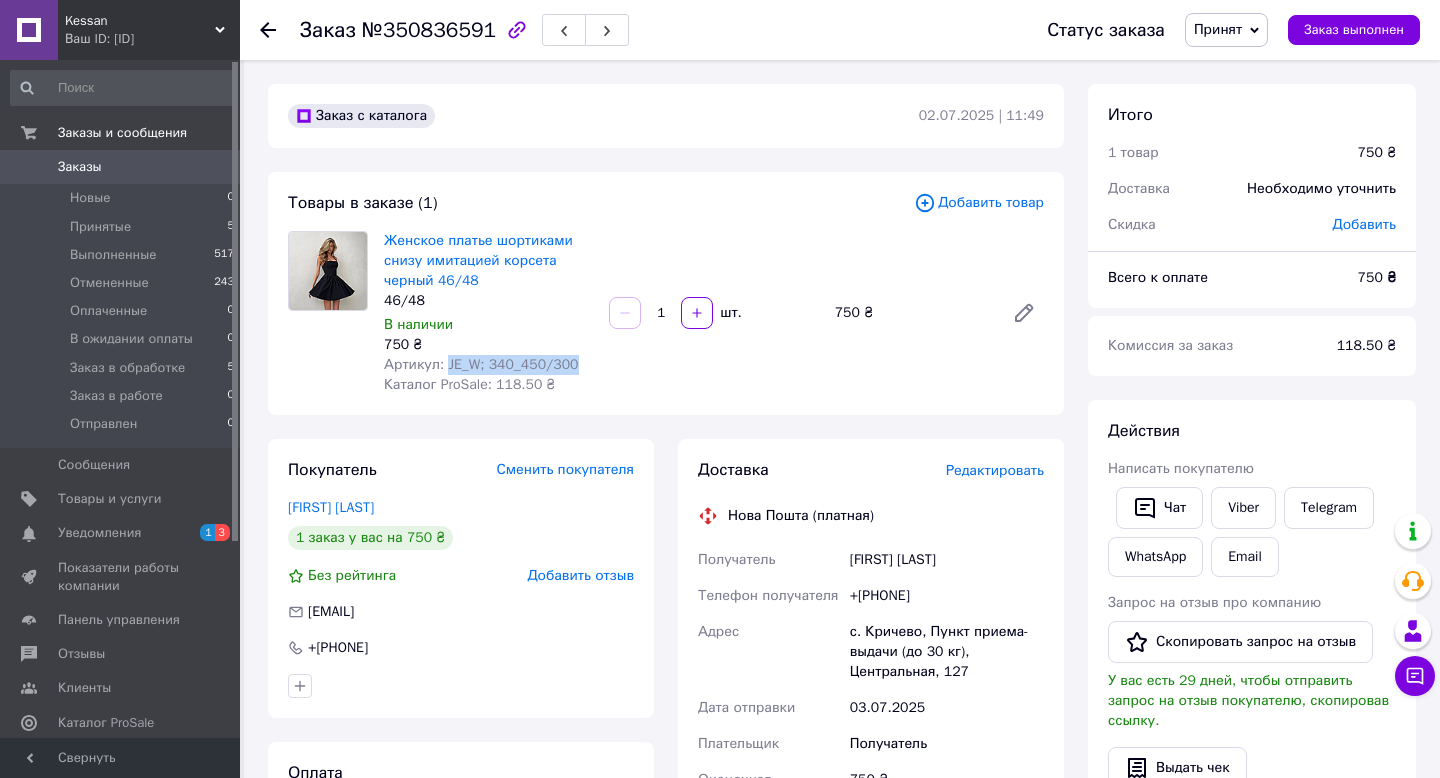 drag, startPoint x: 450, startPoint y: 366, endPoint x: 594, endPoint y: 369, distance: 144.03125 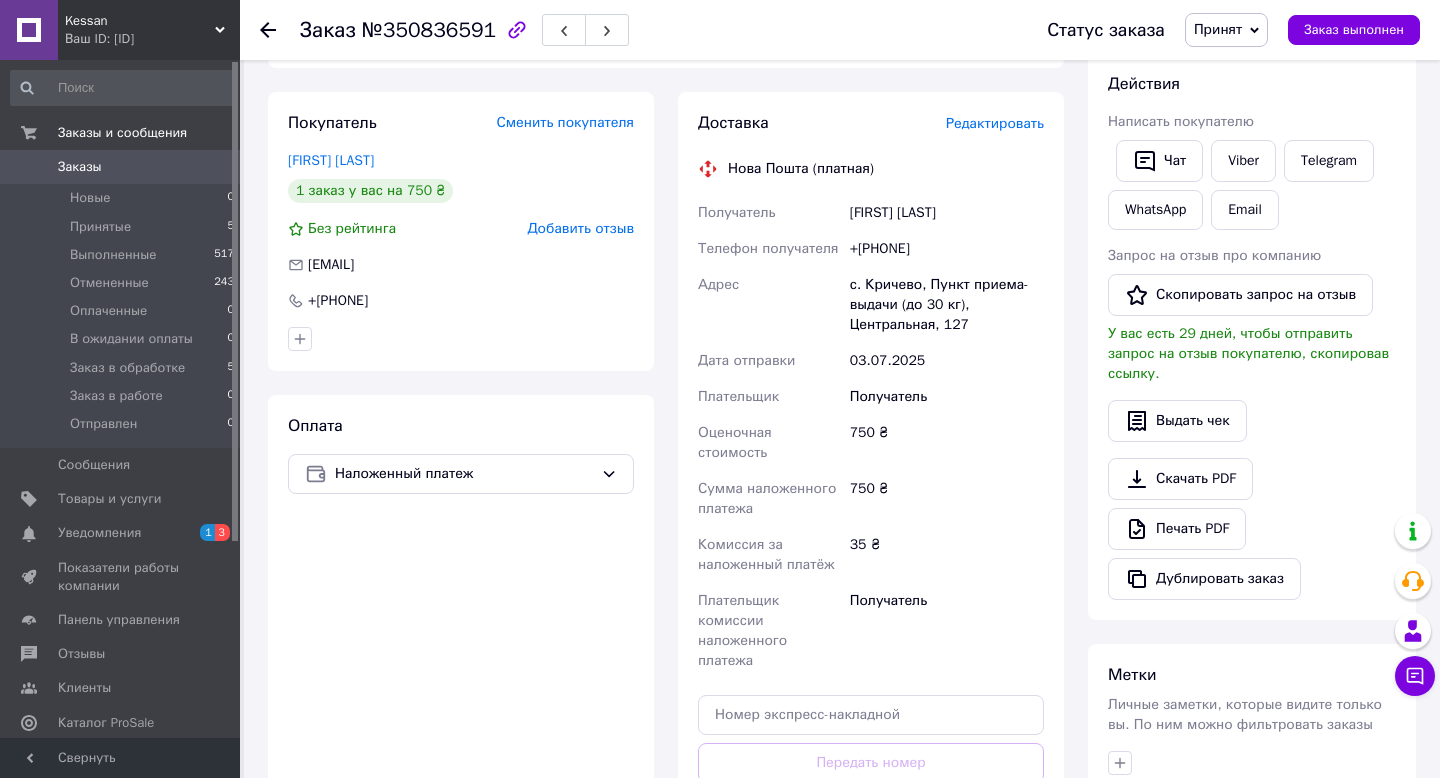 scroll, scrollTop: 345, scrollLeft: 0, axis: vertical 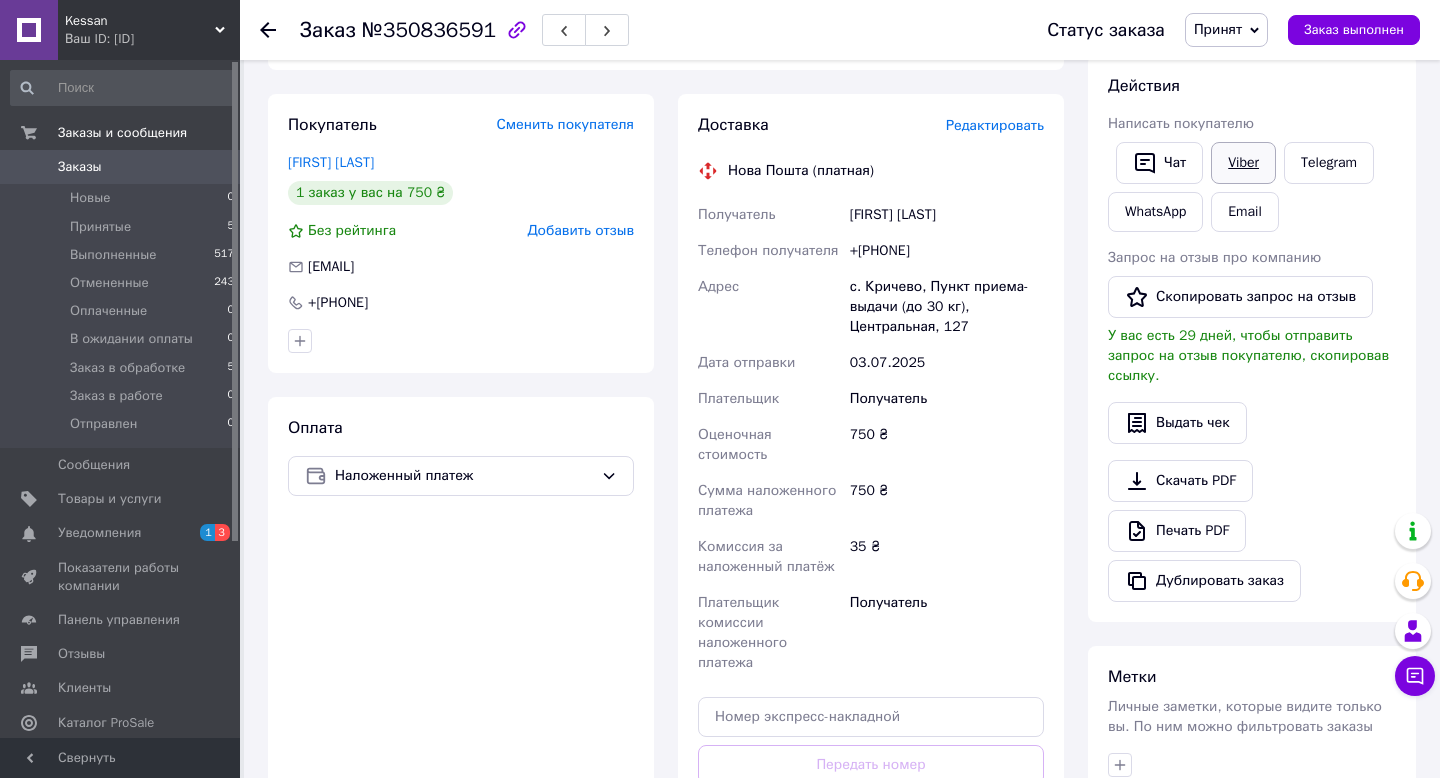 click on "Viber" at bounding box center (1243, 163) 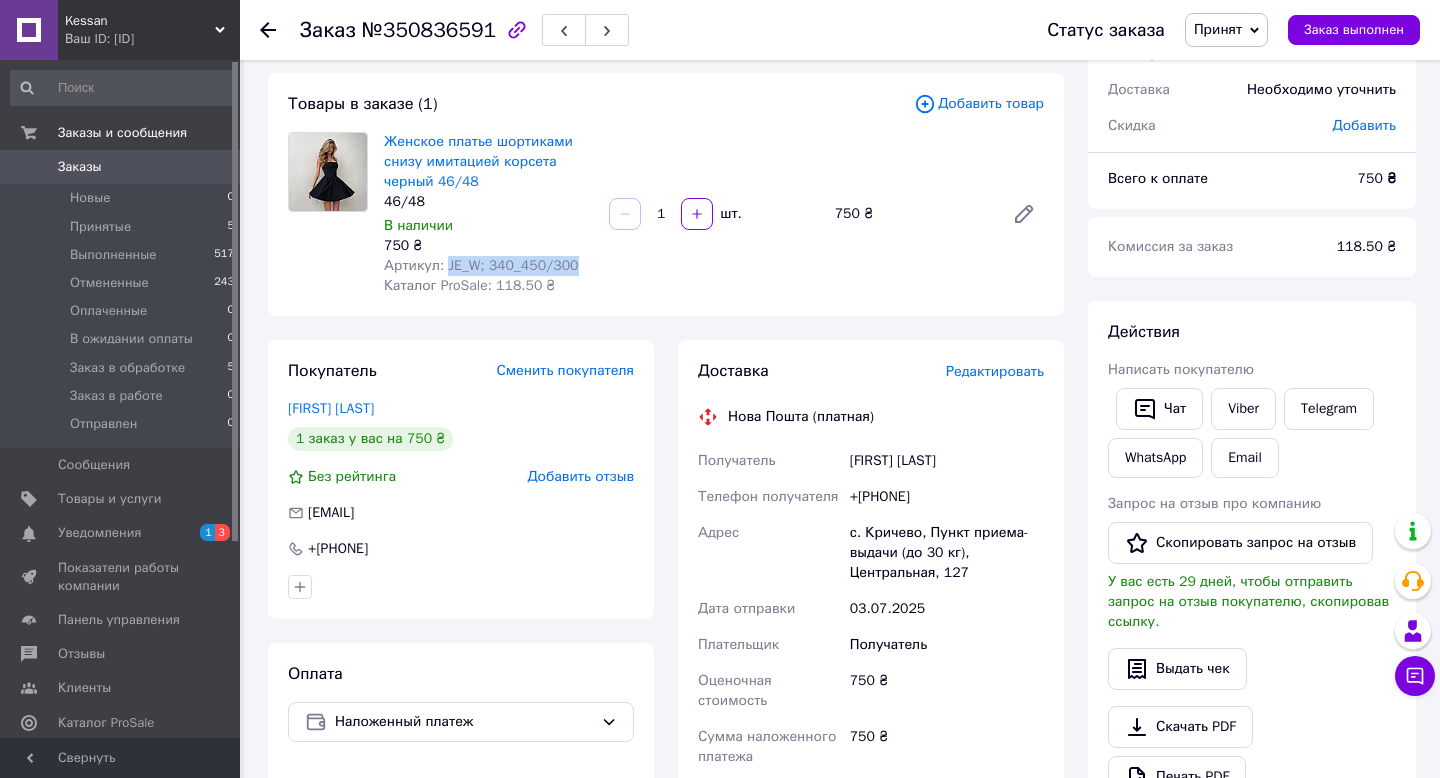 scroll, scrollTop: 95, scrollLeft: 0, axis: vertical 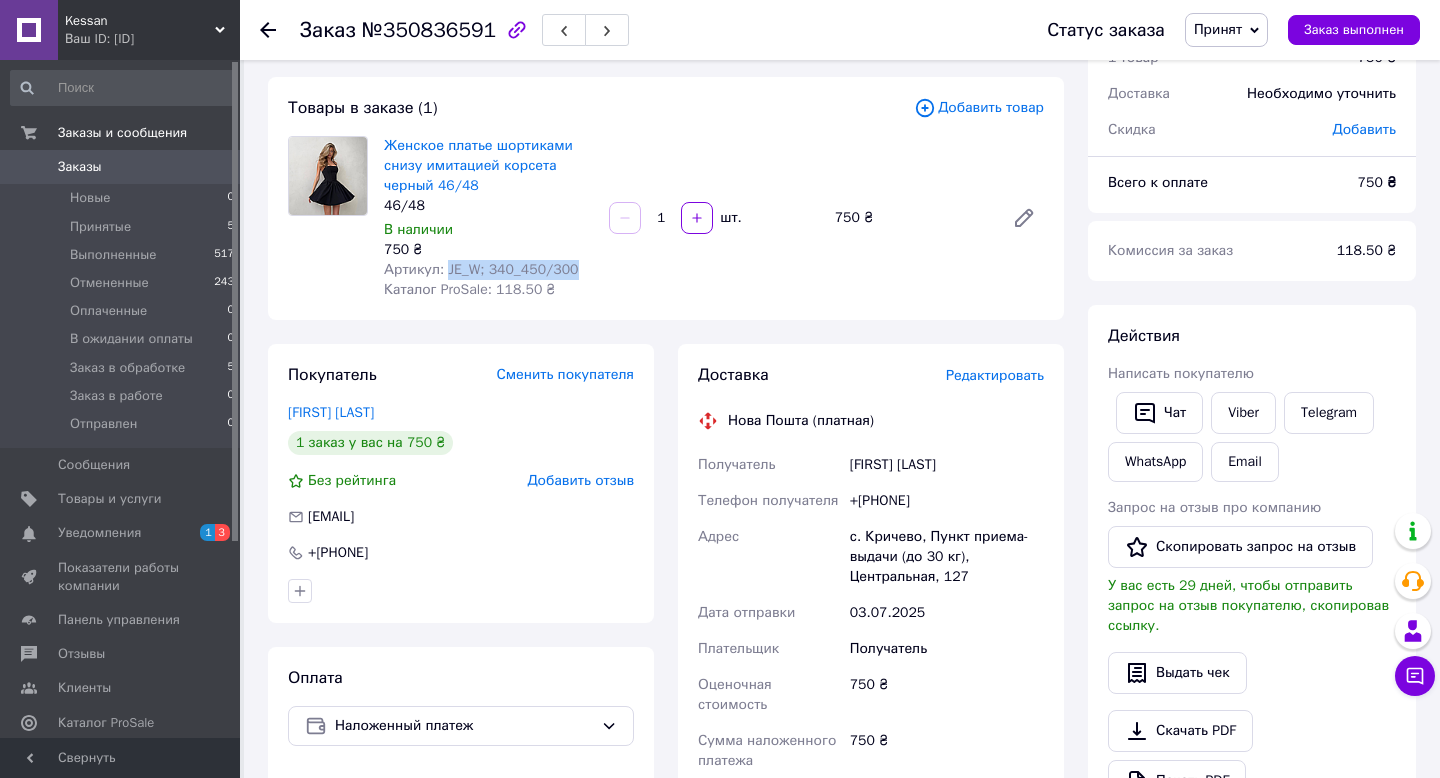 click on "Женское платье шортиками снизу имитацией корсета черный 46/48 46/48 В наличии 750 ₴ Артикул: JE_W; 340_450/300 Каталог ProSale: 118.50 ₴ 1 шт. 750 ₴" at bounding box center (714, 218) 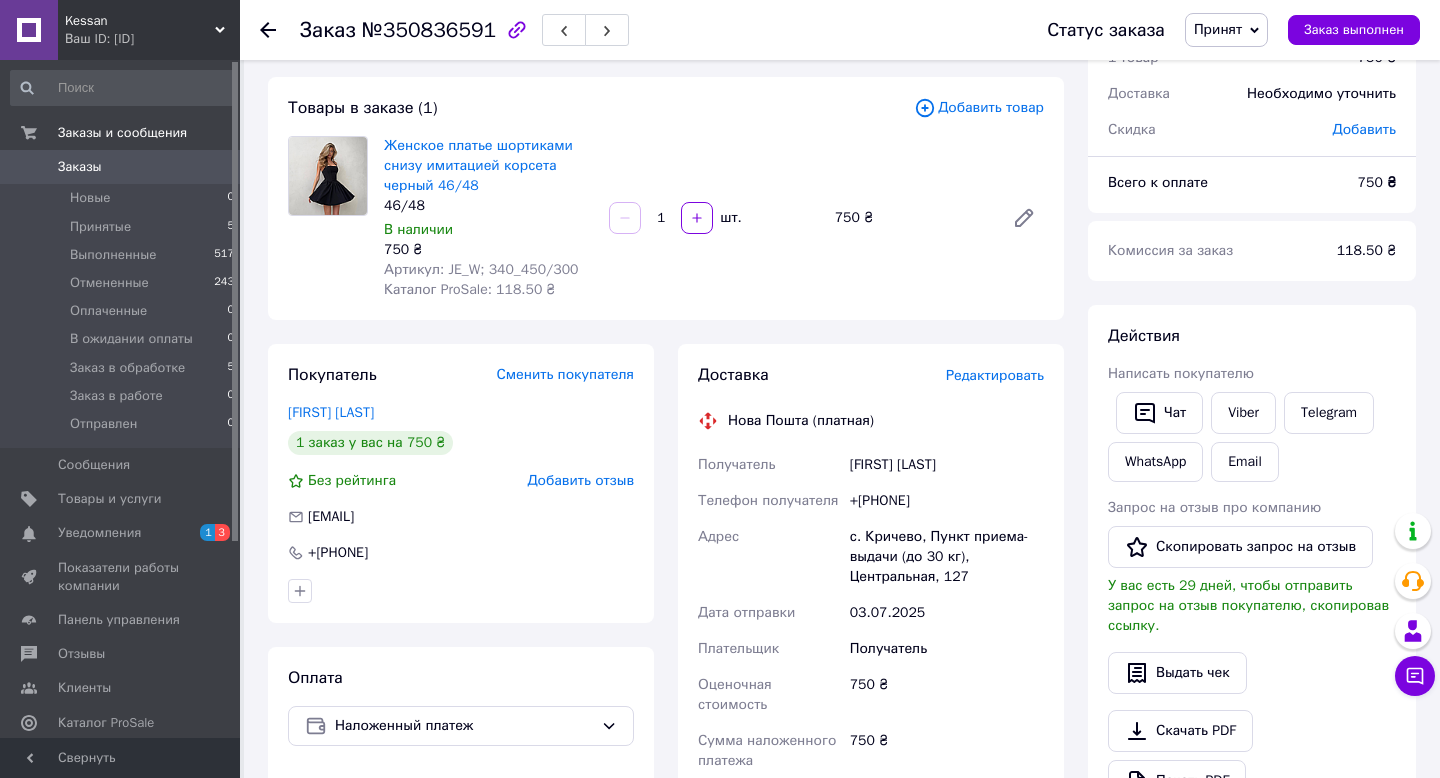 drag, startPoint x: 873, startPoint y: 500, endPoint x: 1005, endPoint y: 500, distance: 132 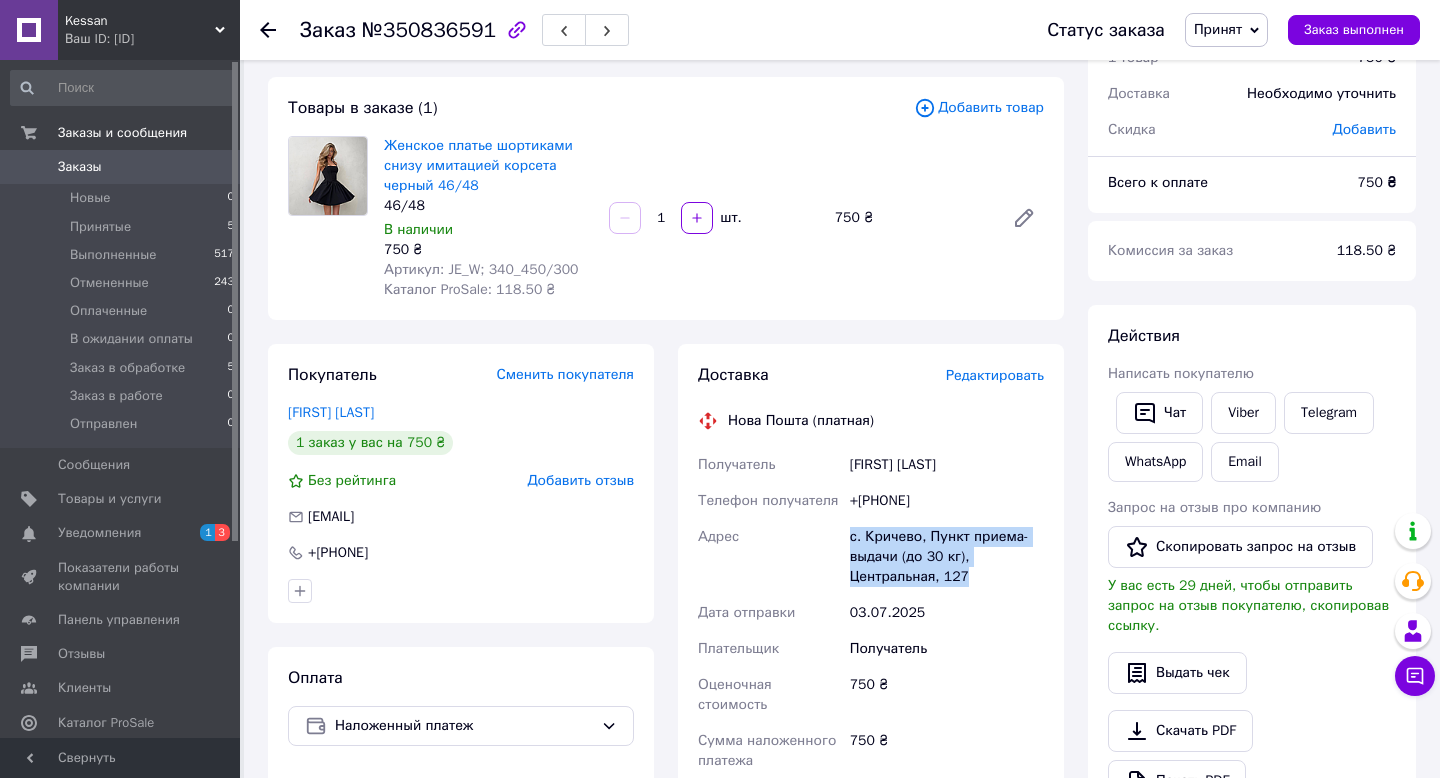 drag, startPoint x: 849, startPoint y: 535, endPoint x: 983, endPoint y: 587, distance: 143.73587 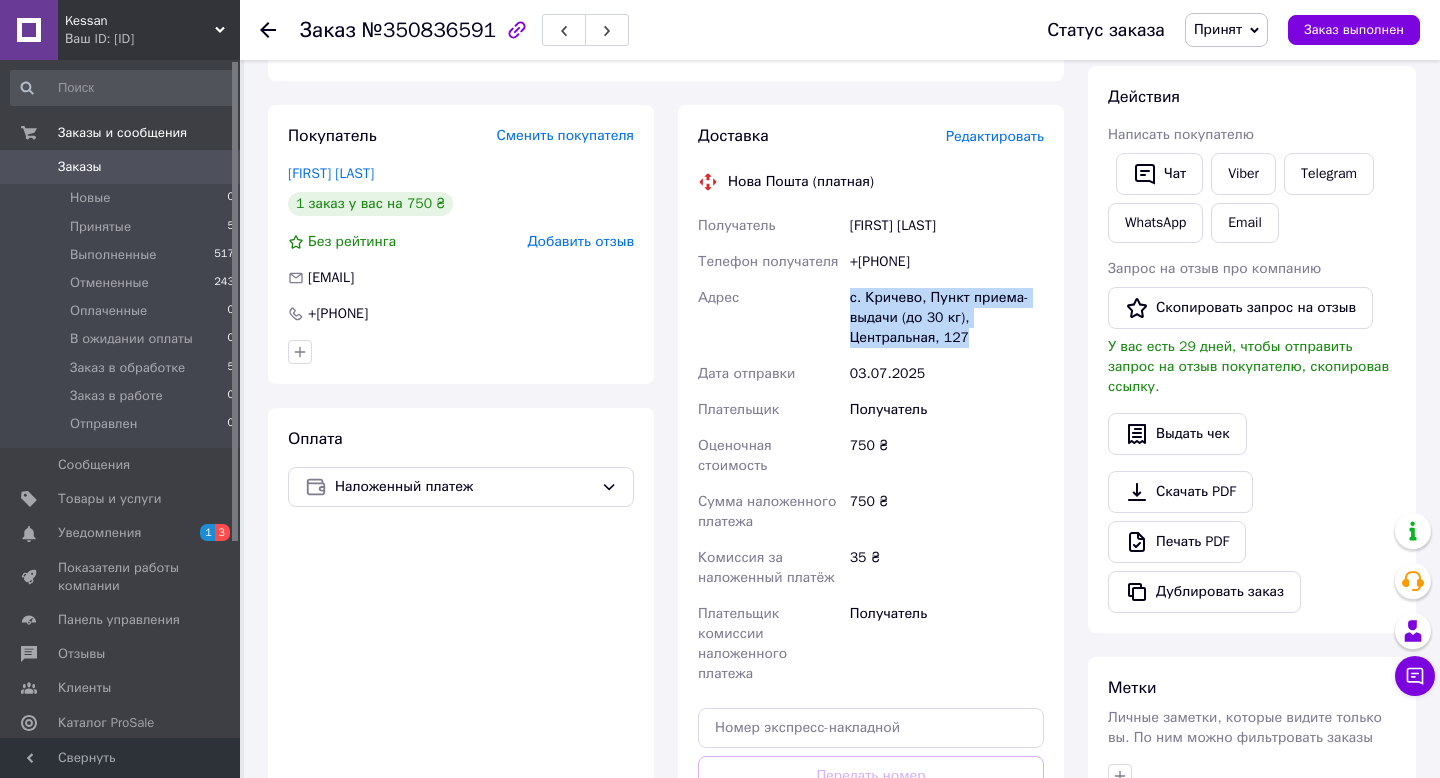 scroll, scrollTop: 347, scrollLeft: 0, axis: vertical 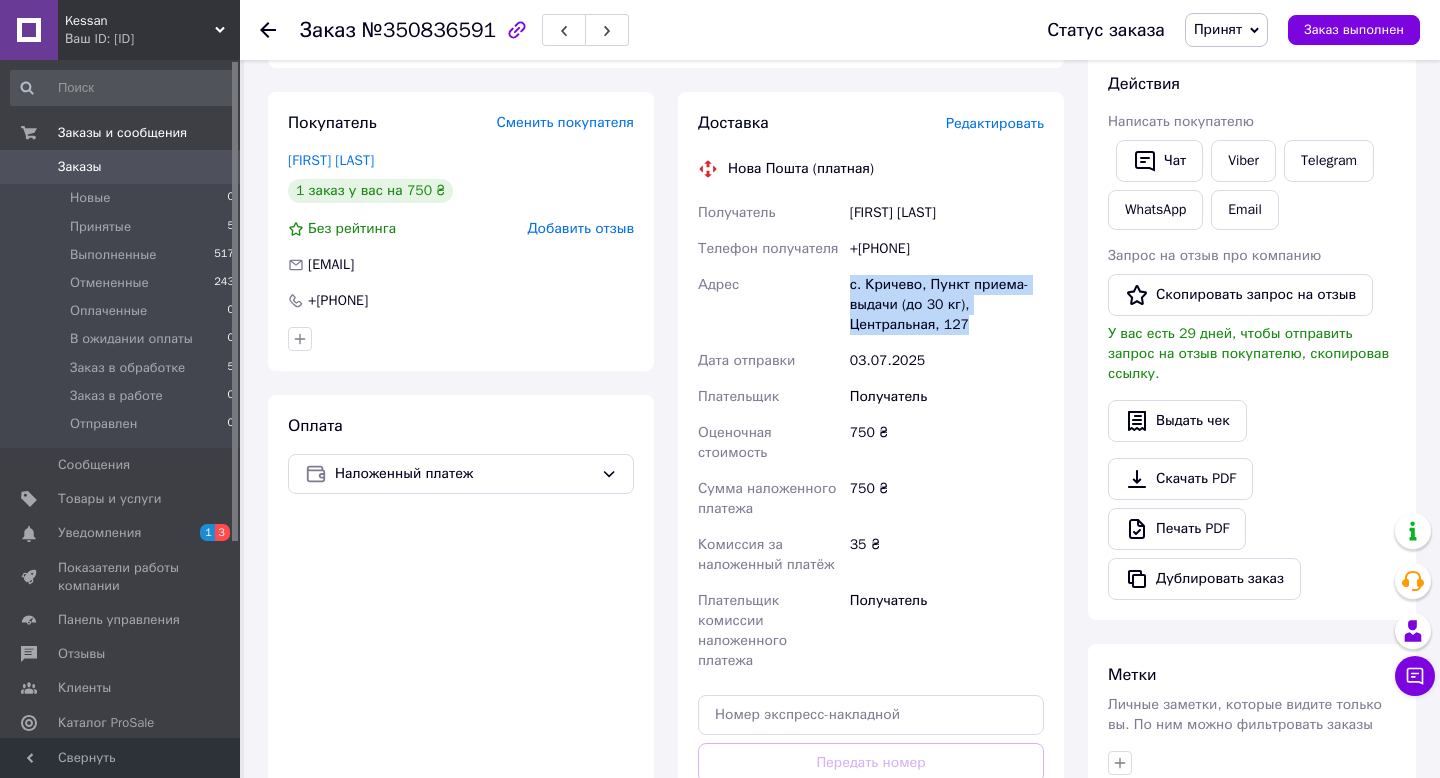 click on "[FIRST] [LAST]" at bounding box center [947, 213] 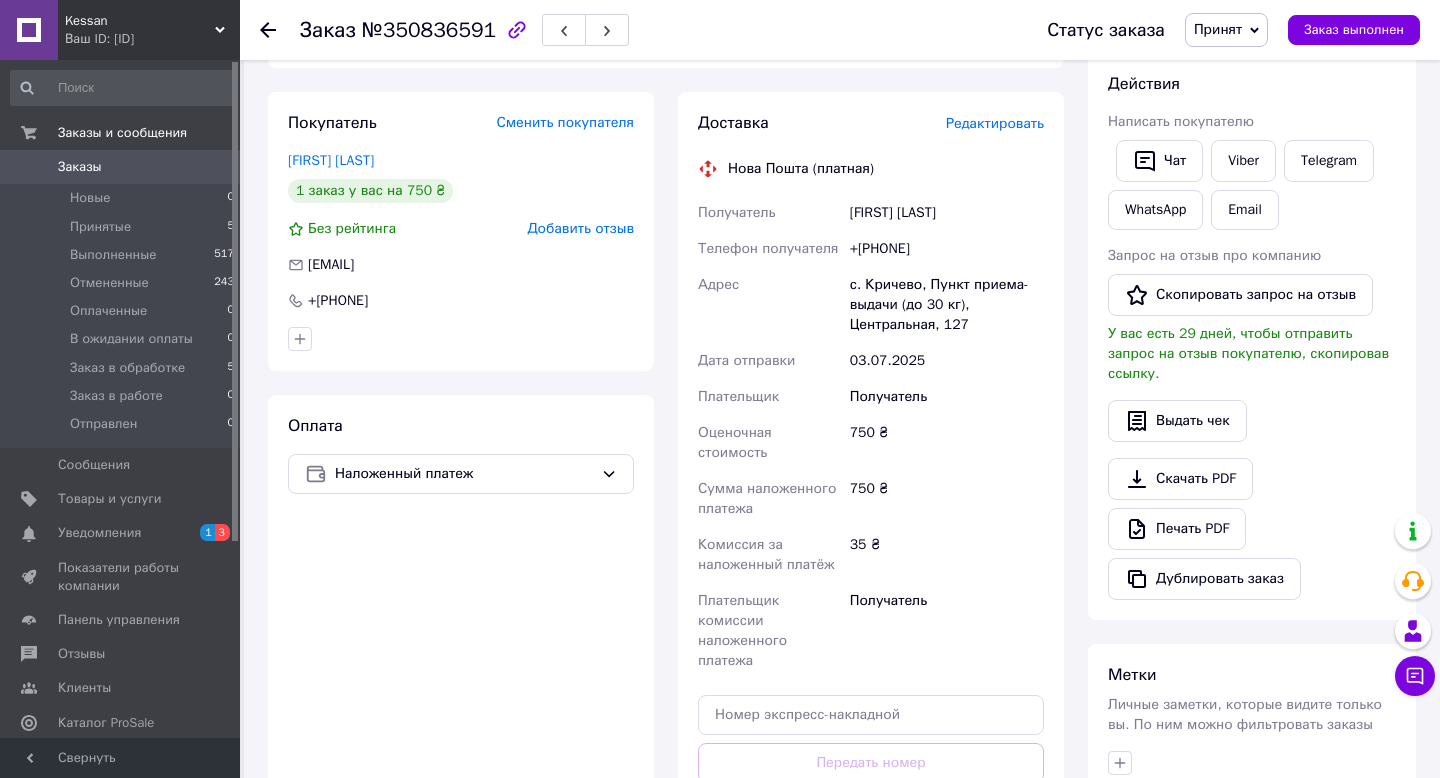 click on "[FIRST] [LAST]" at bounding box center (947, 213) 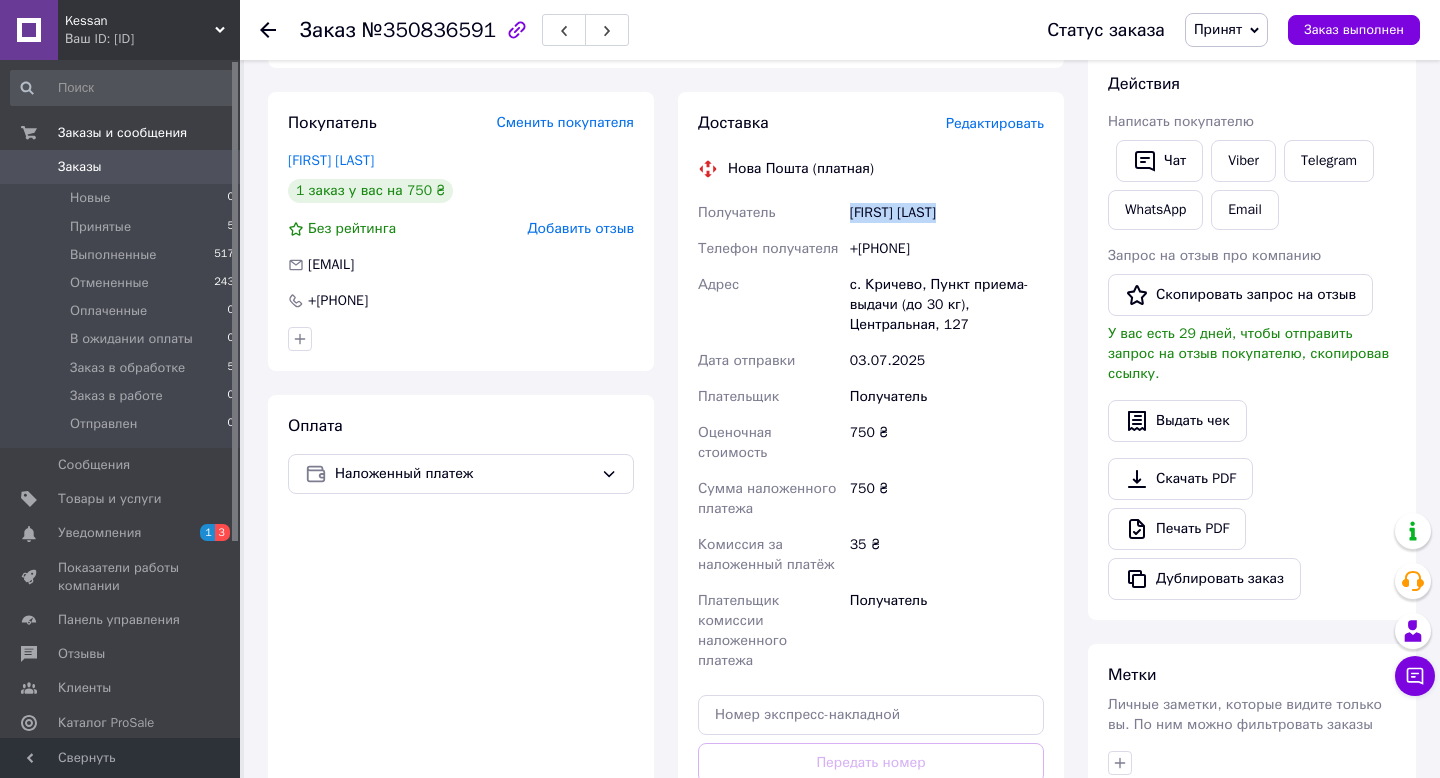 click on "[FIRST] [LAST]" at bounding box center (947, 213) 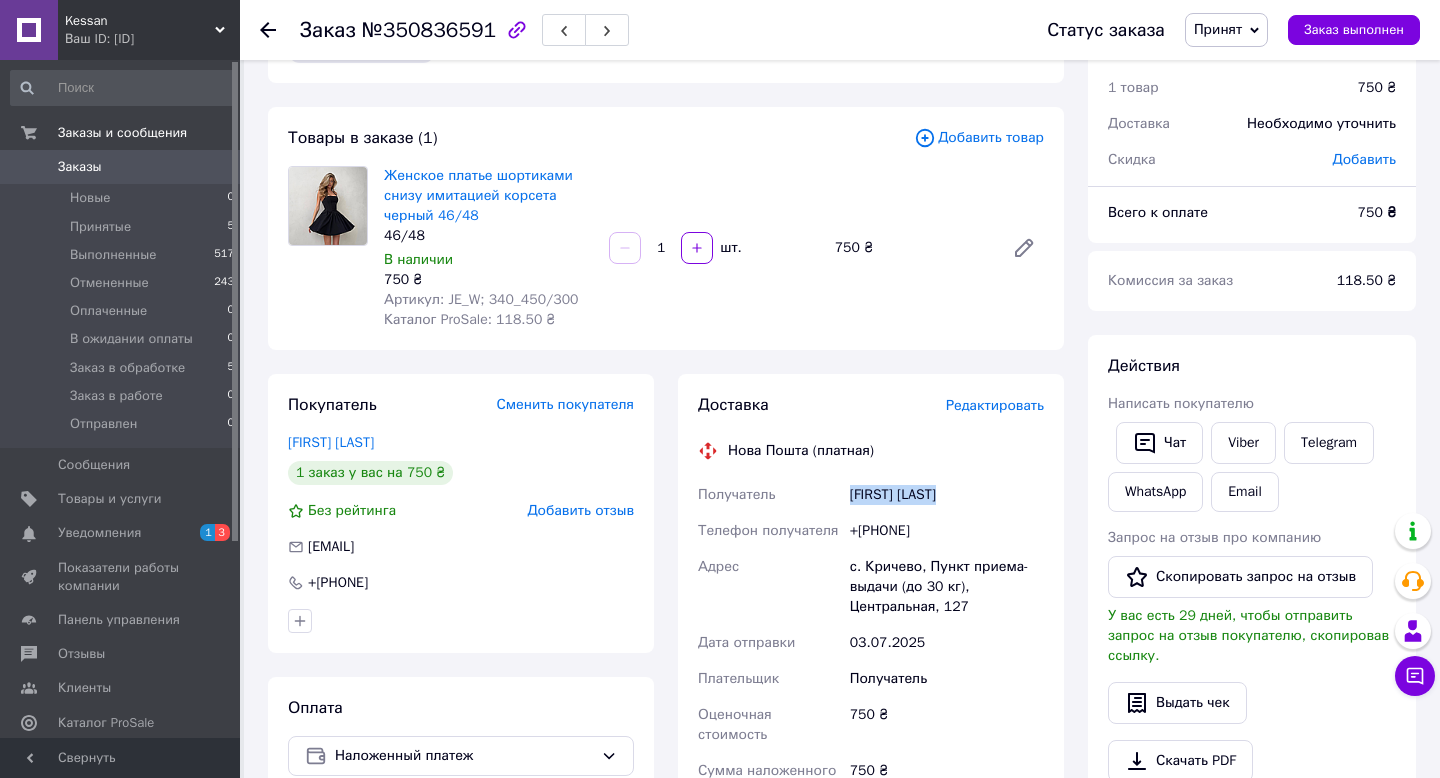 scroll, scrollTop: 0, scrollLeft: 0, axis: both 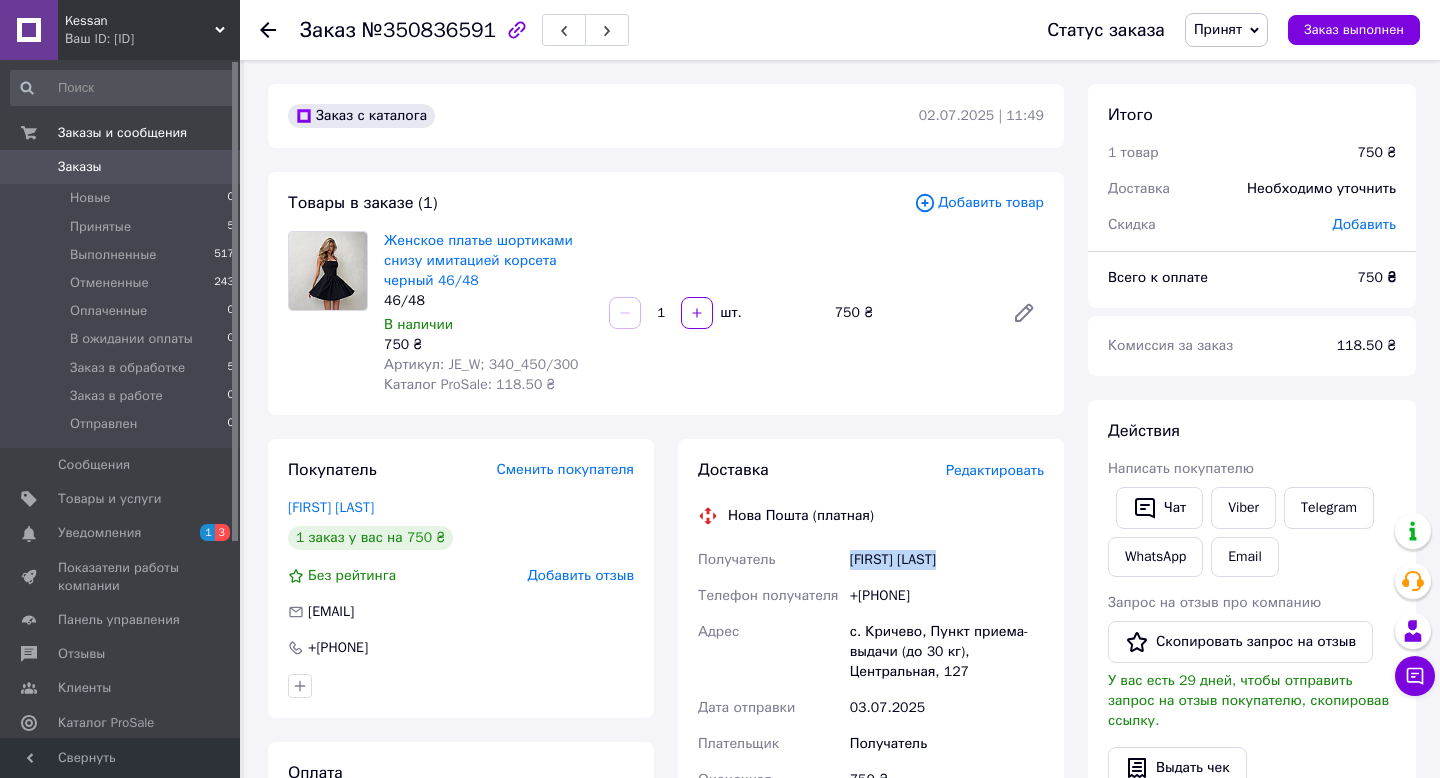 click at bounding box center [268, 30] 